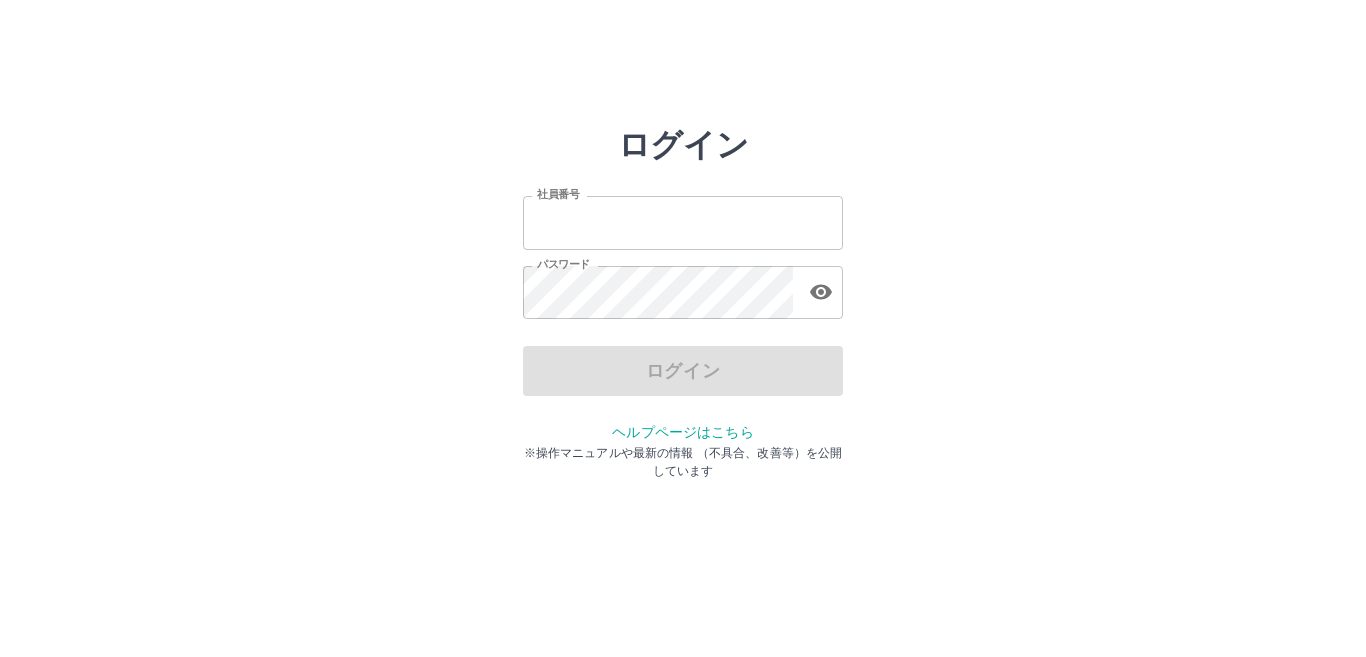 scroll, scrollTop: 0, scrollLeft: 0, axis: both 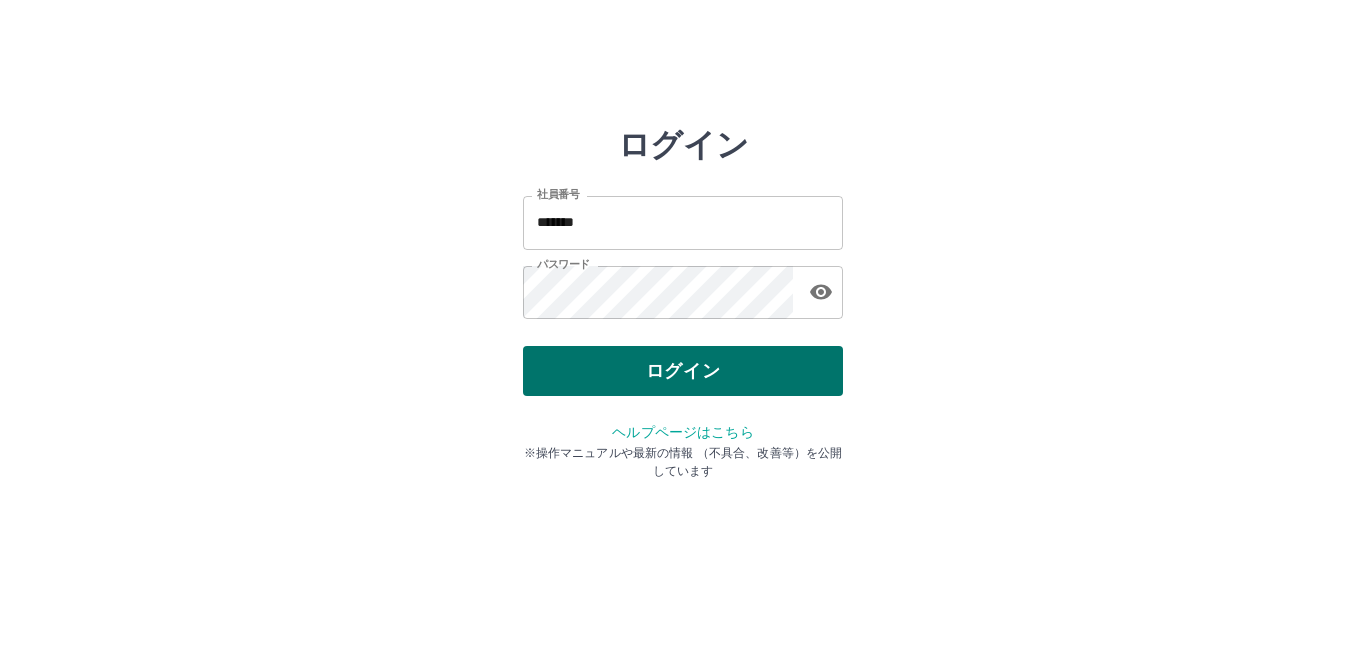 click on "ログイン" at bounding box center (683, 371) 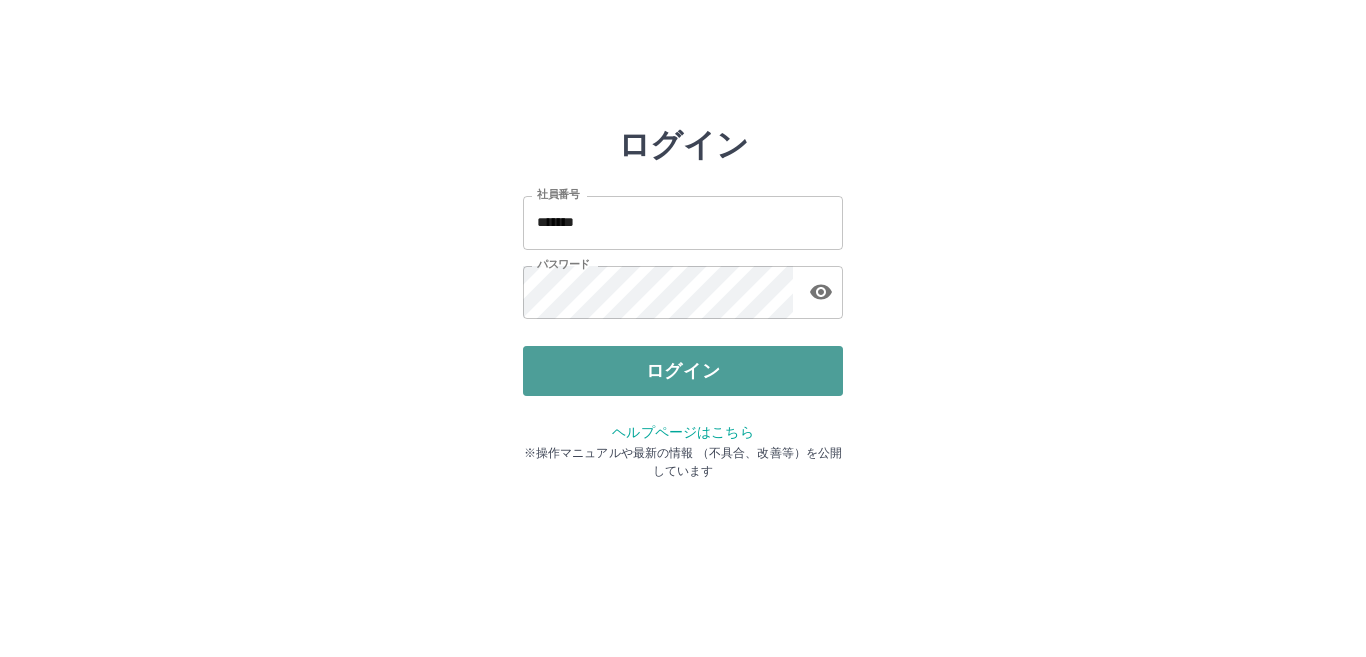 click on "ログイン" at bounding box center [683, 371] 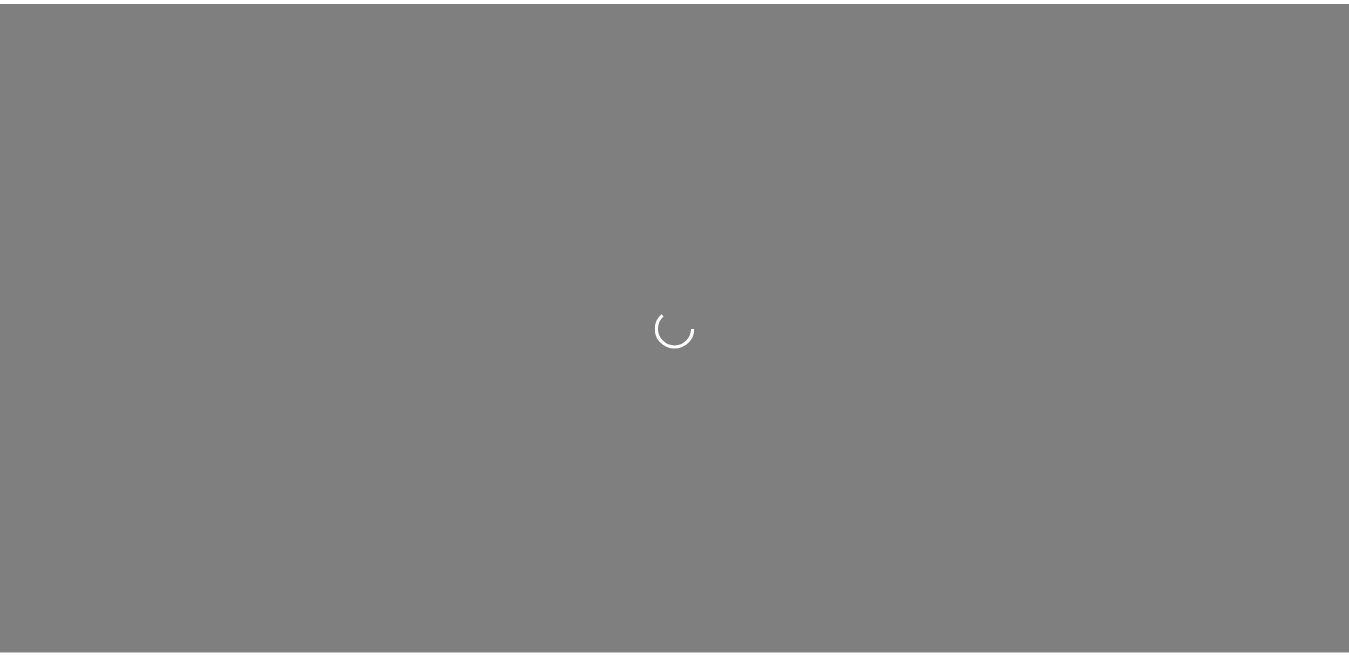 scroll, scrollTop: 0, scrollLeft: 0, axis: both 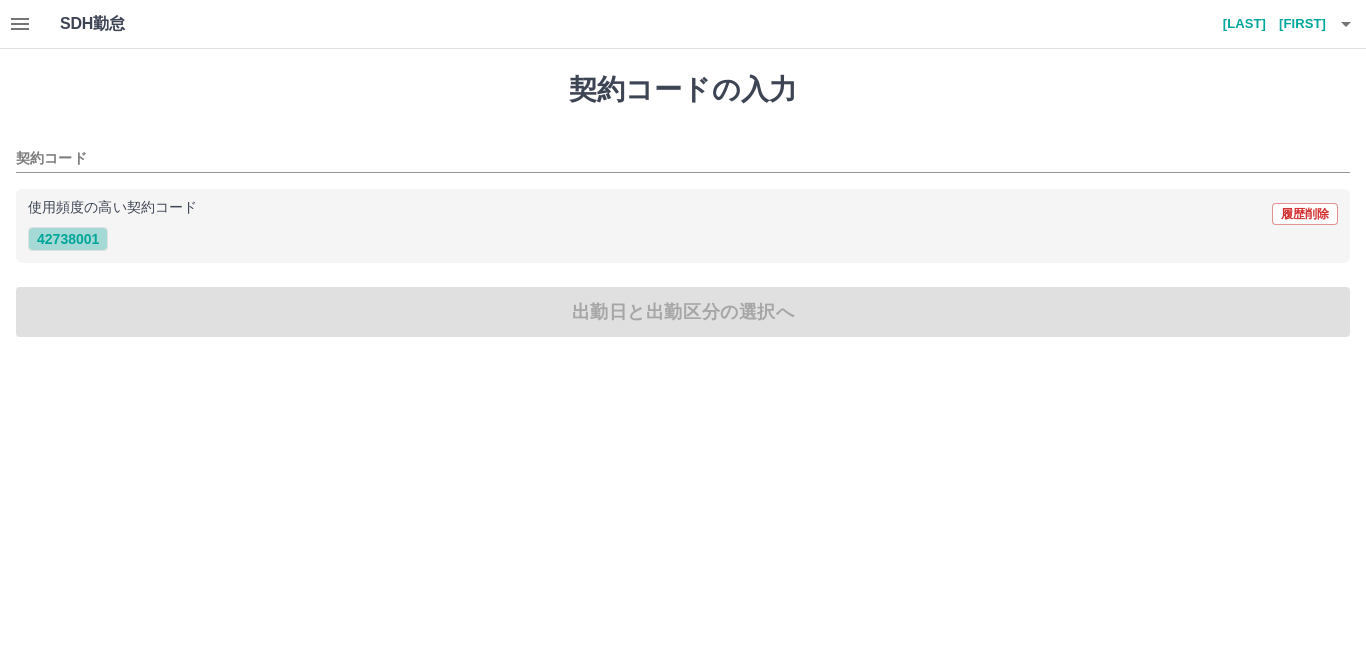 click on "42738001" at bounding box center [68, 239] 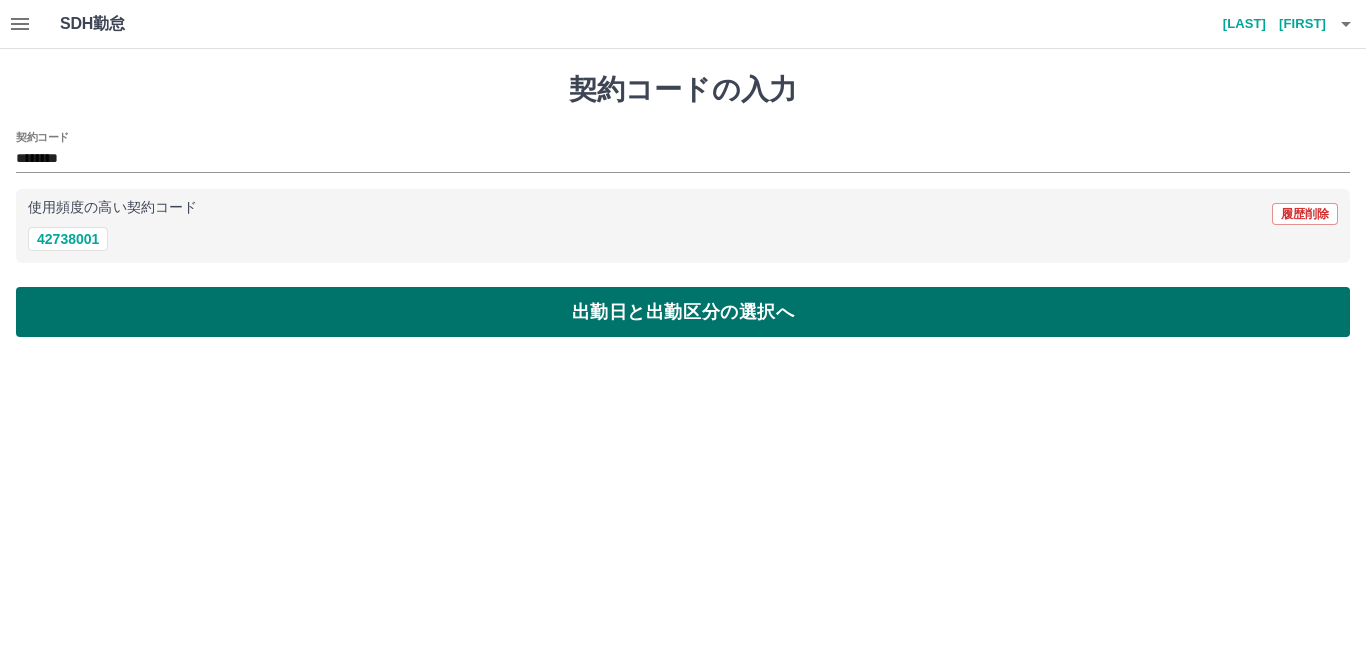 click on "出勤日と出勤区分の選択へ" at bounding box center [683, 312] 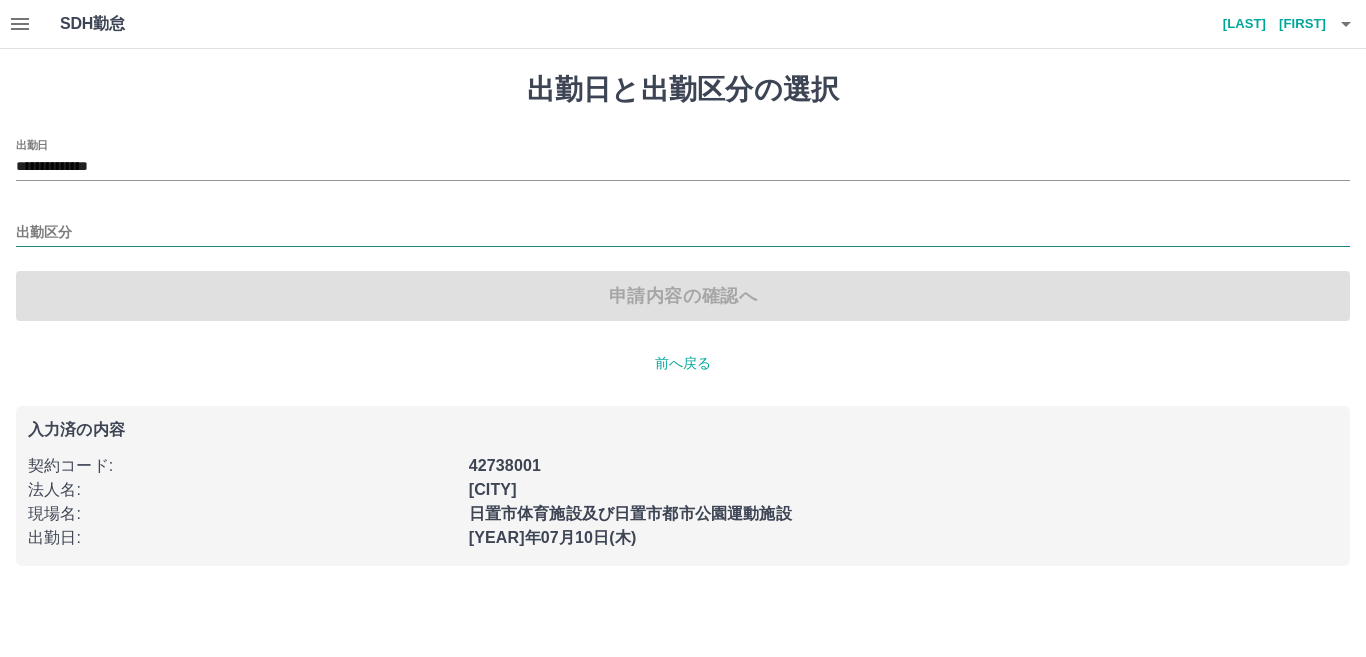 click on "出勤区分" at bounding box center (683, 233) 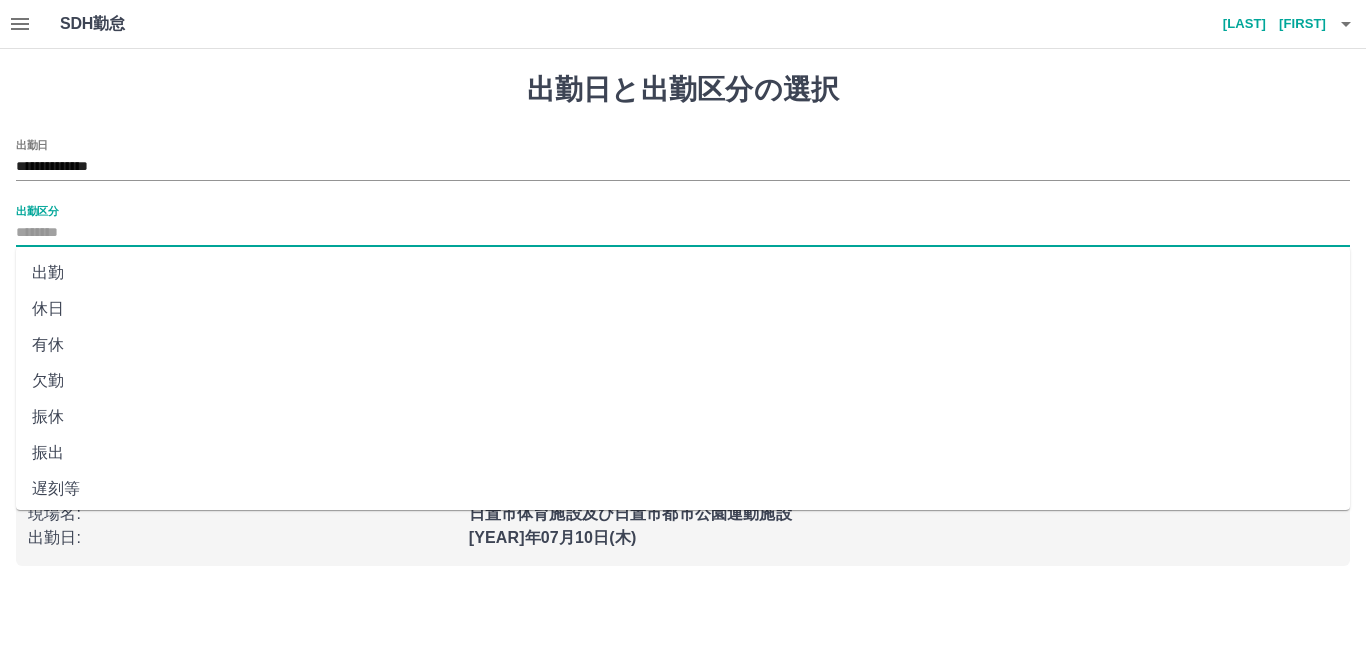 click on "出勤" at bounding box center (683, 273) 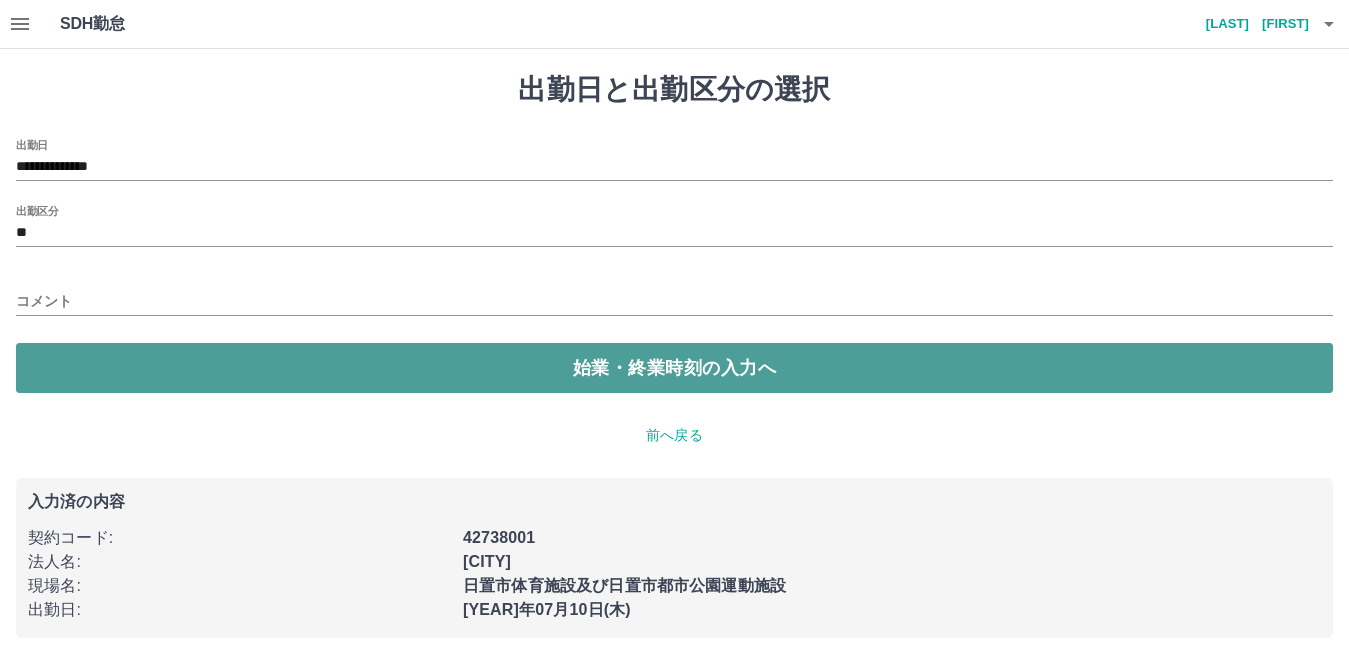 click on "始業・終業時刻の入力へ" at bounding box center [674, 368] 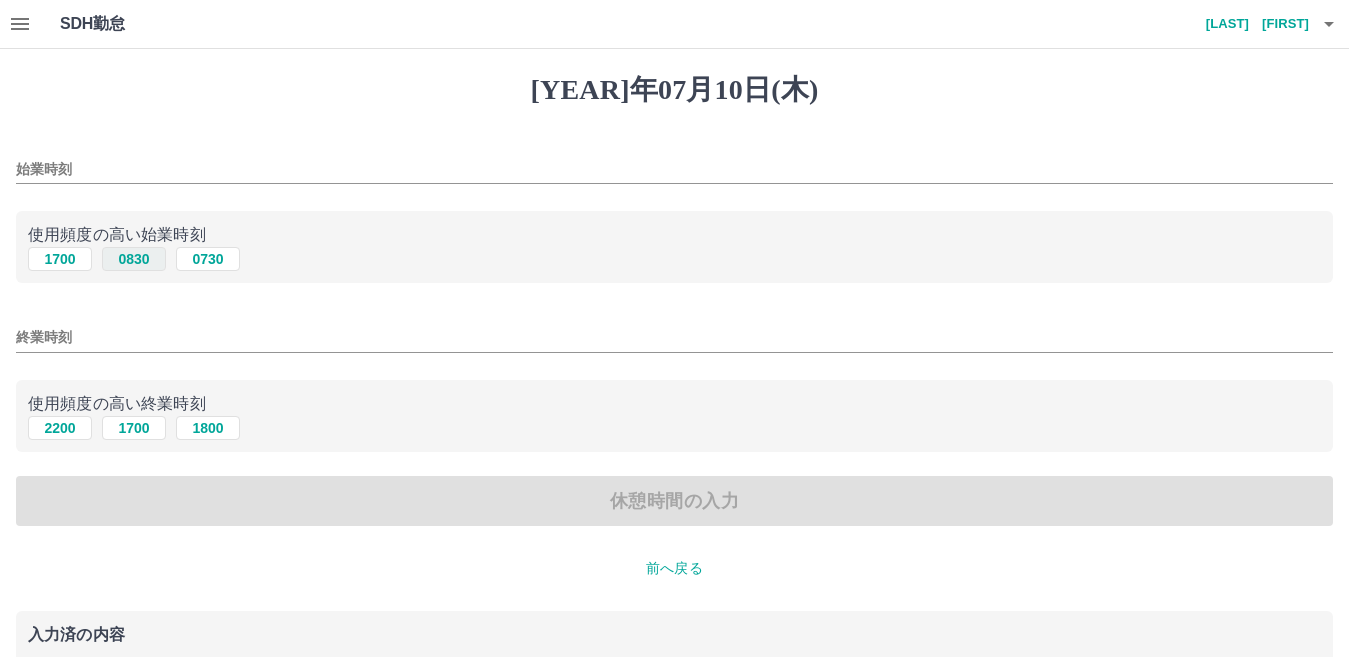 click on "0830" at bounding box center [134, 259] 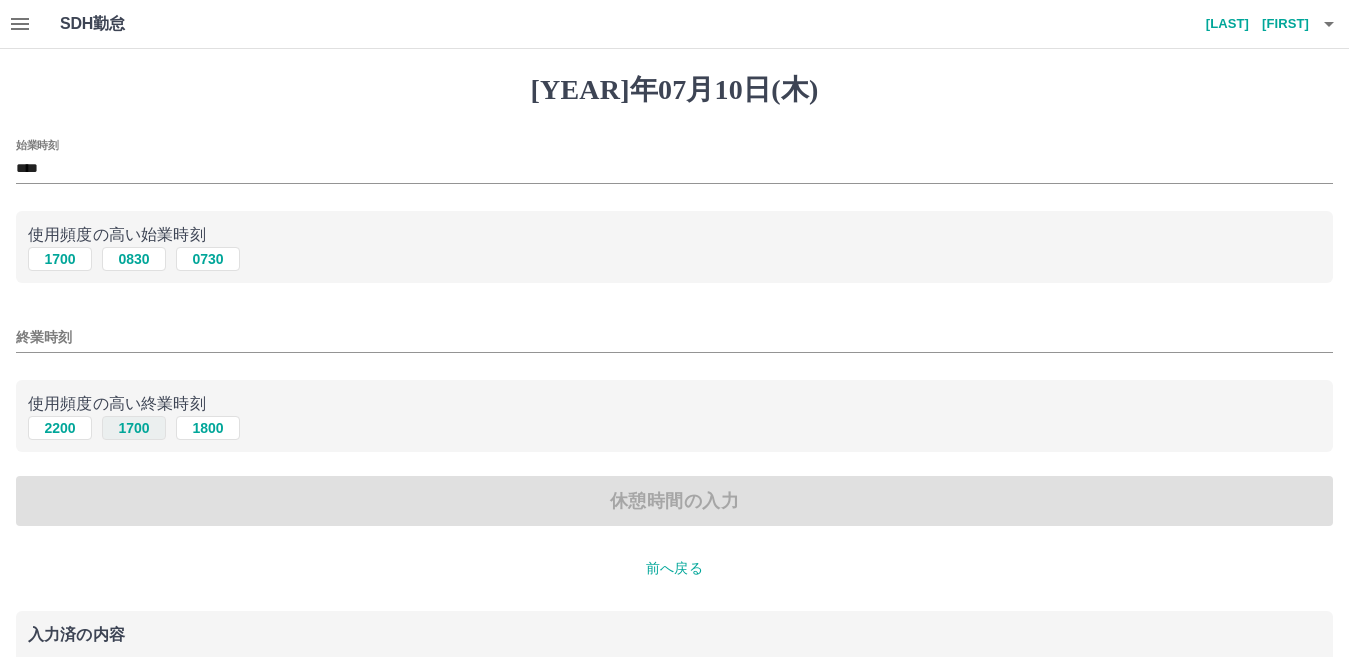 click on "1700" at bounding box center (134, 259) 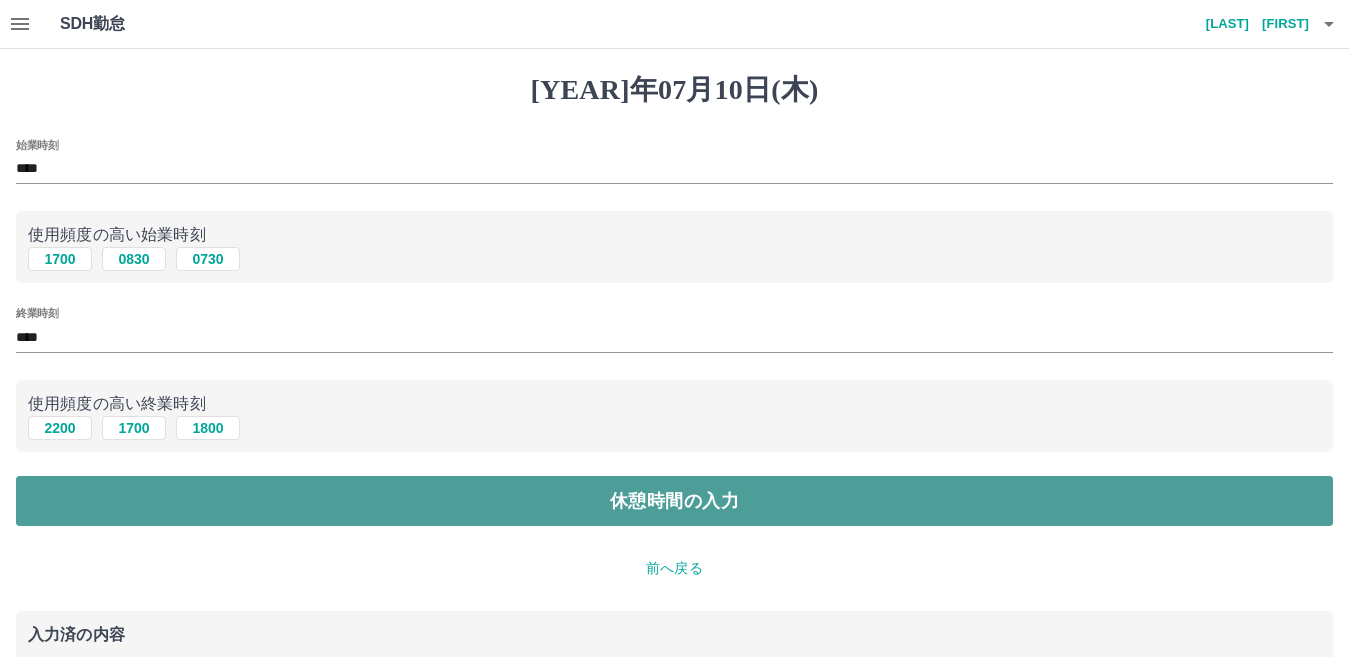 click on "休憩時間の入力" at bounding box center (674, 501) 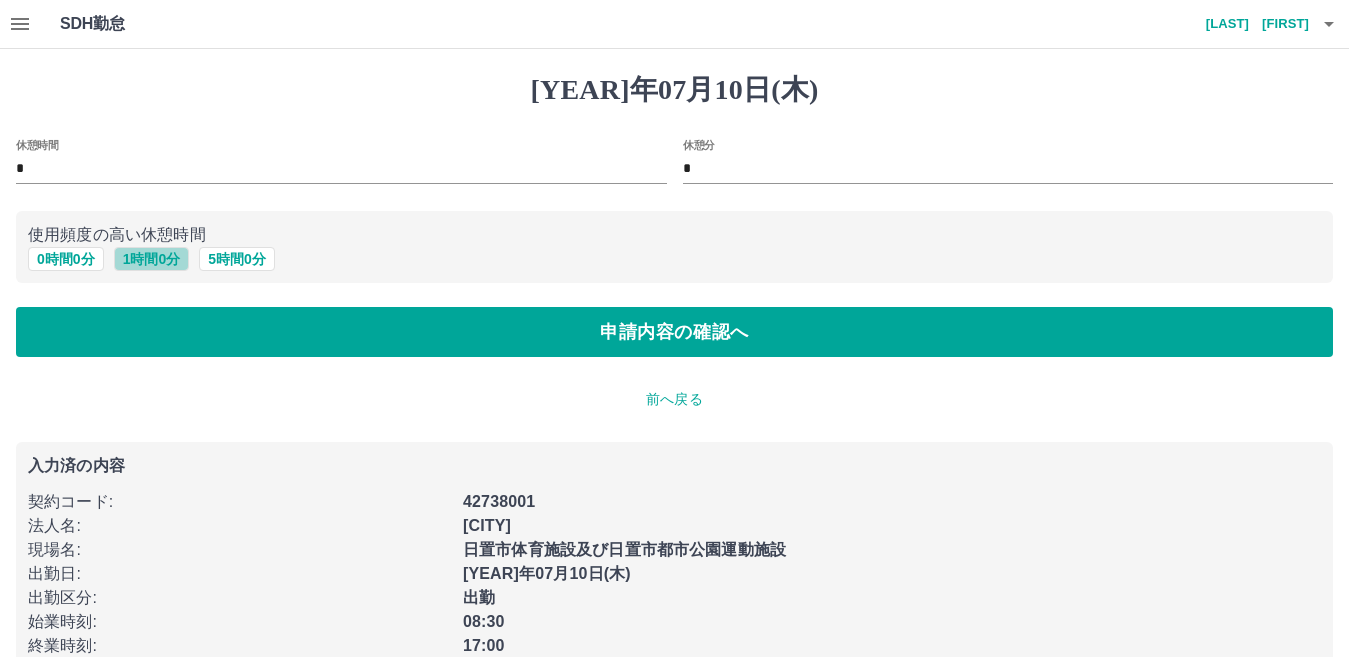 click on "1 時間 0 分" at bounding box center [152, 259] 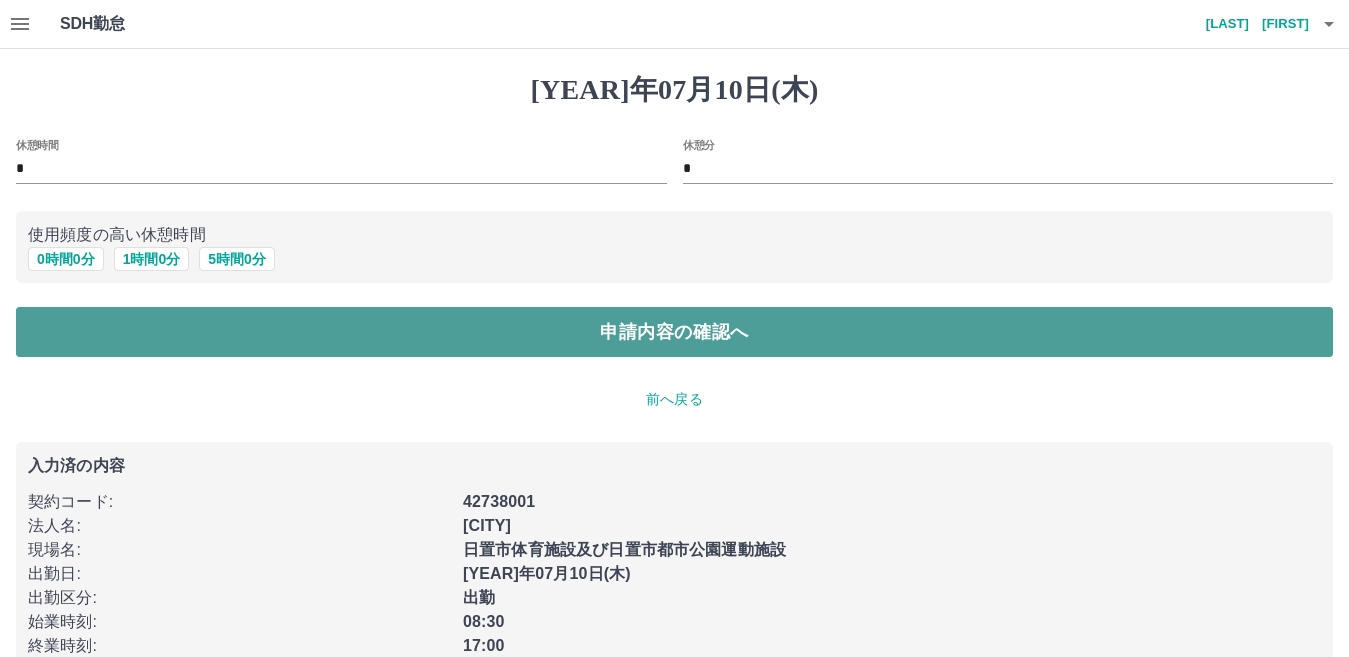 click on "申請内容の確認へ" at bounding box center (674, 332) 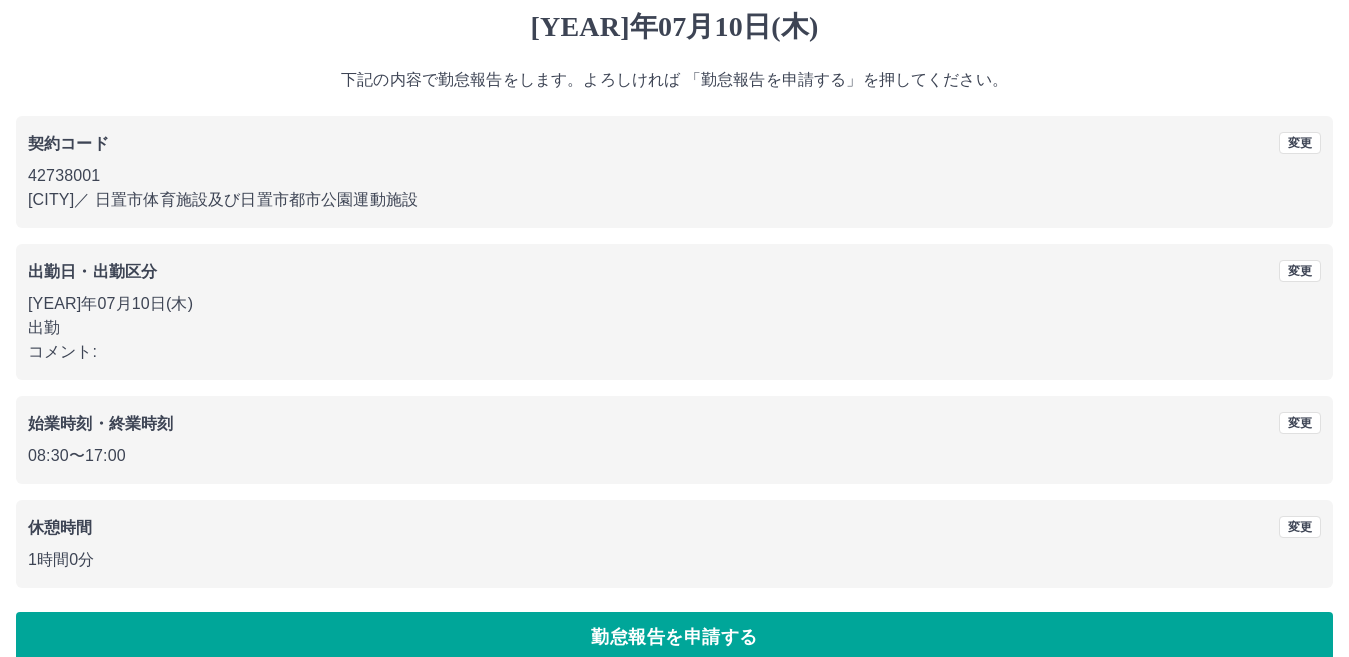 scroll, scrollTop: 92, scrollLeft: 0, axis: vertical 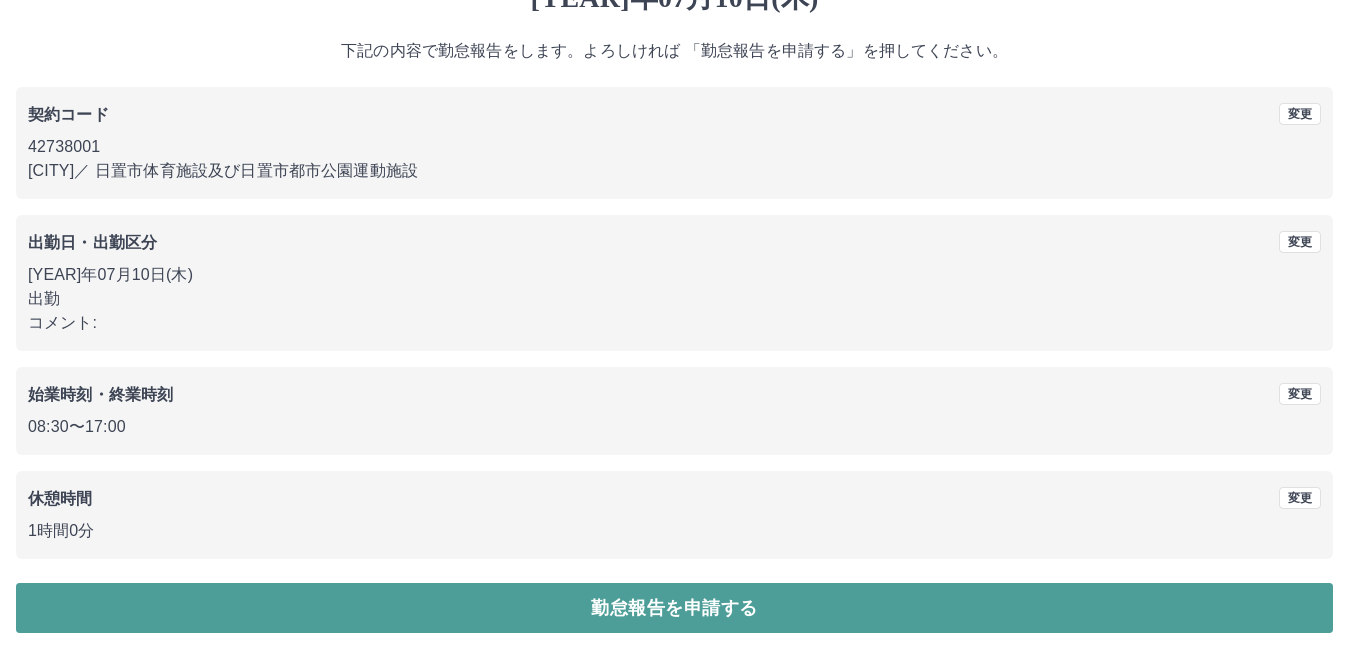 click on "勤怠報告を申請する" at bounding box center [674, 608] 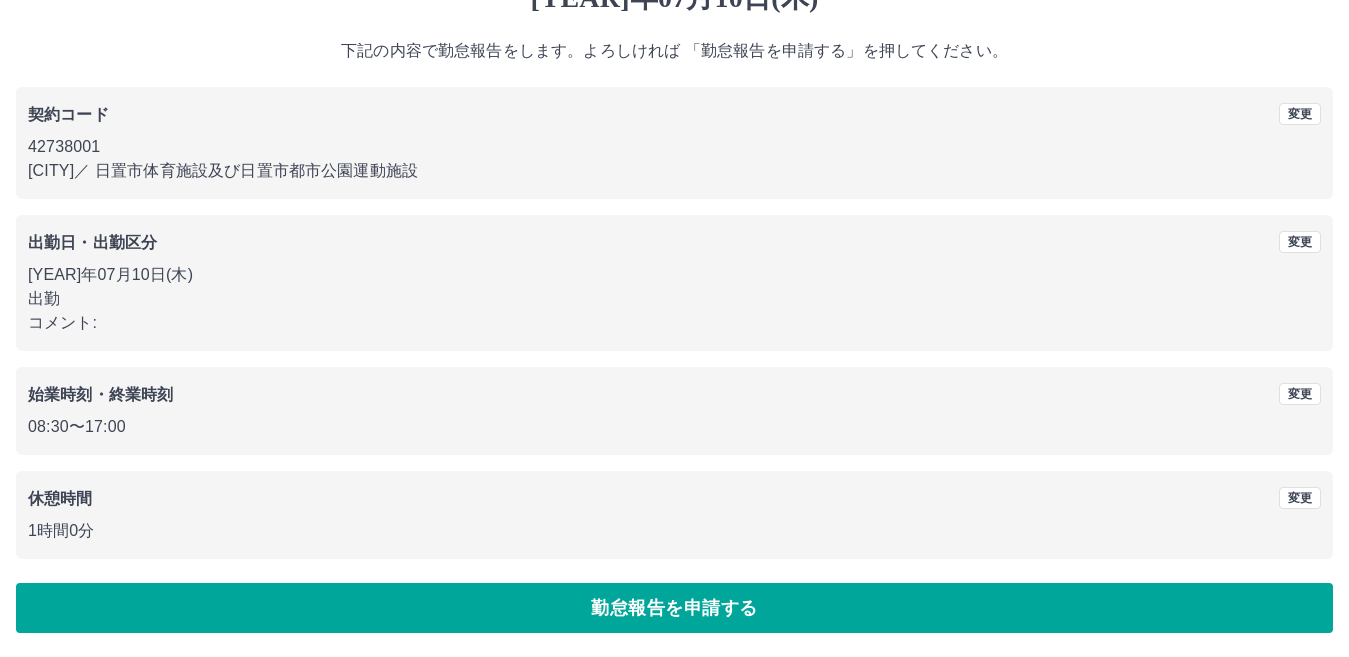 scroll, scrollTop: 0, scrollLeft: 0, axis: both 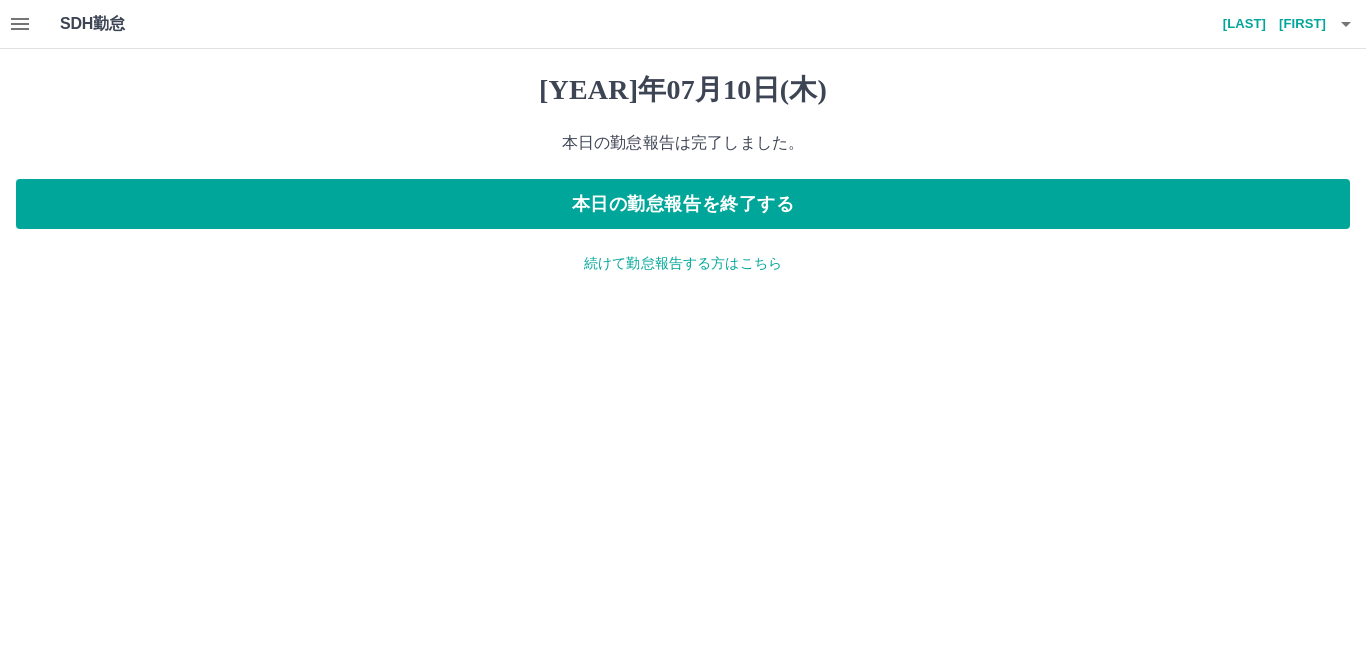 click on "続けて勤怠報告する方はこちら" at bounding box center [683, 263] 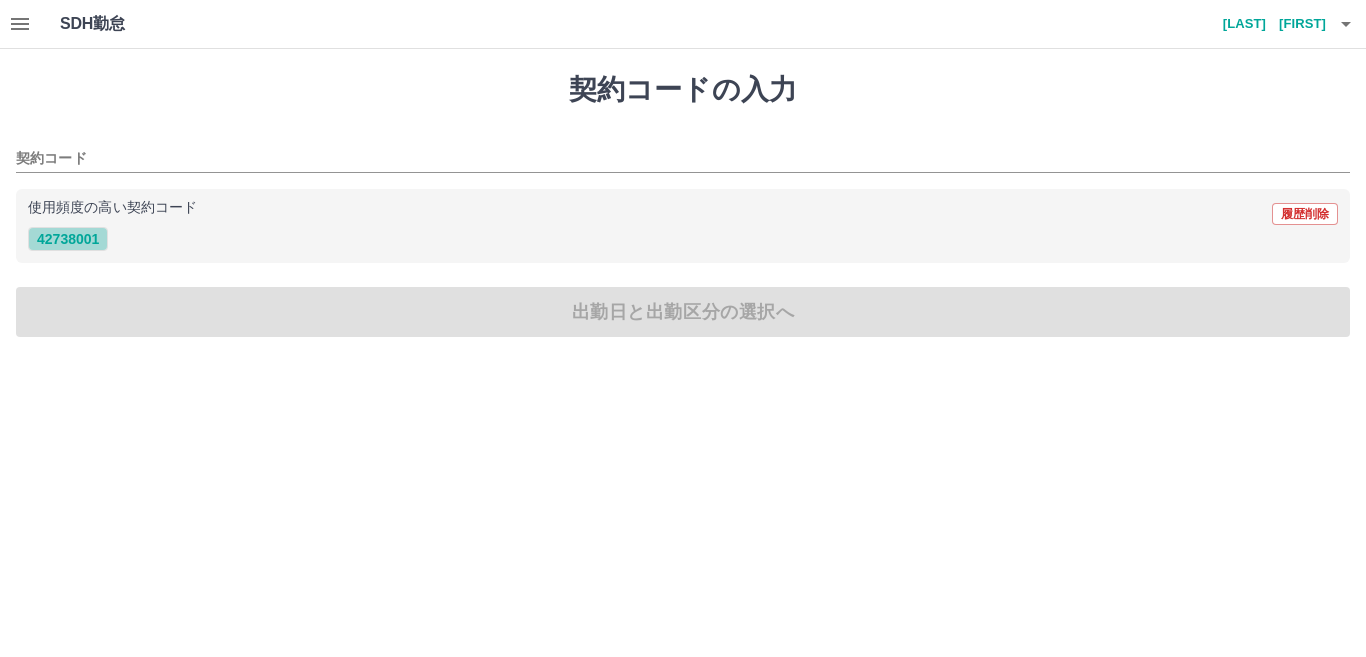 click on "42738001" at bounding box center [68, 239] 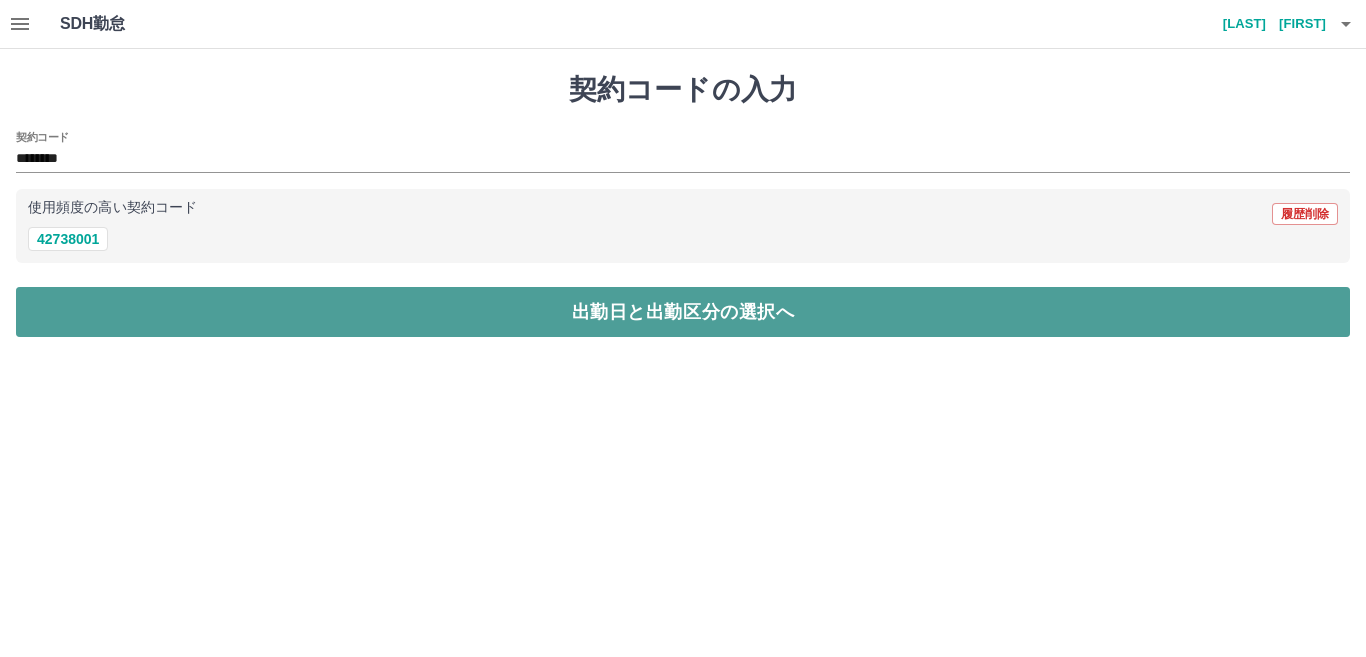 click on "出勤日と出勤区分の選択へ" at bounding box center (683, 312) 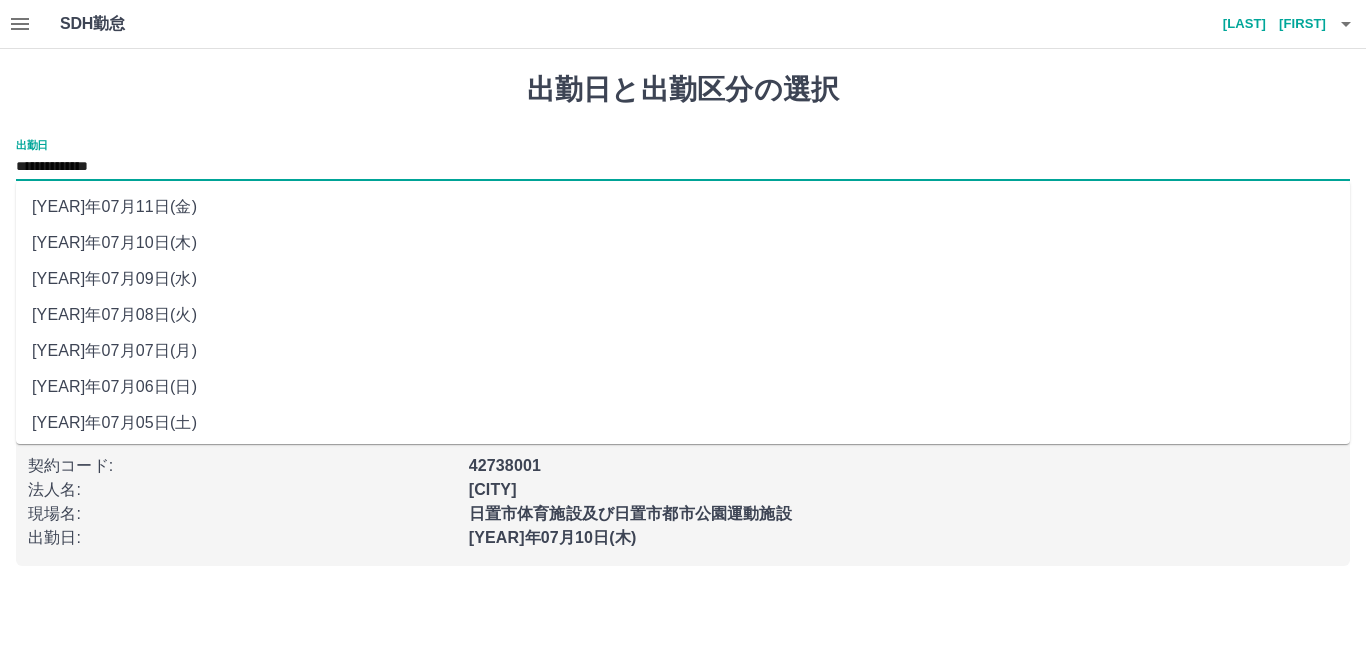 click on "**********" at bounding box center (683, 167) 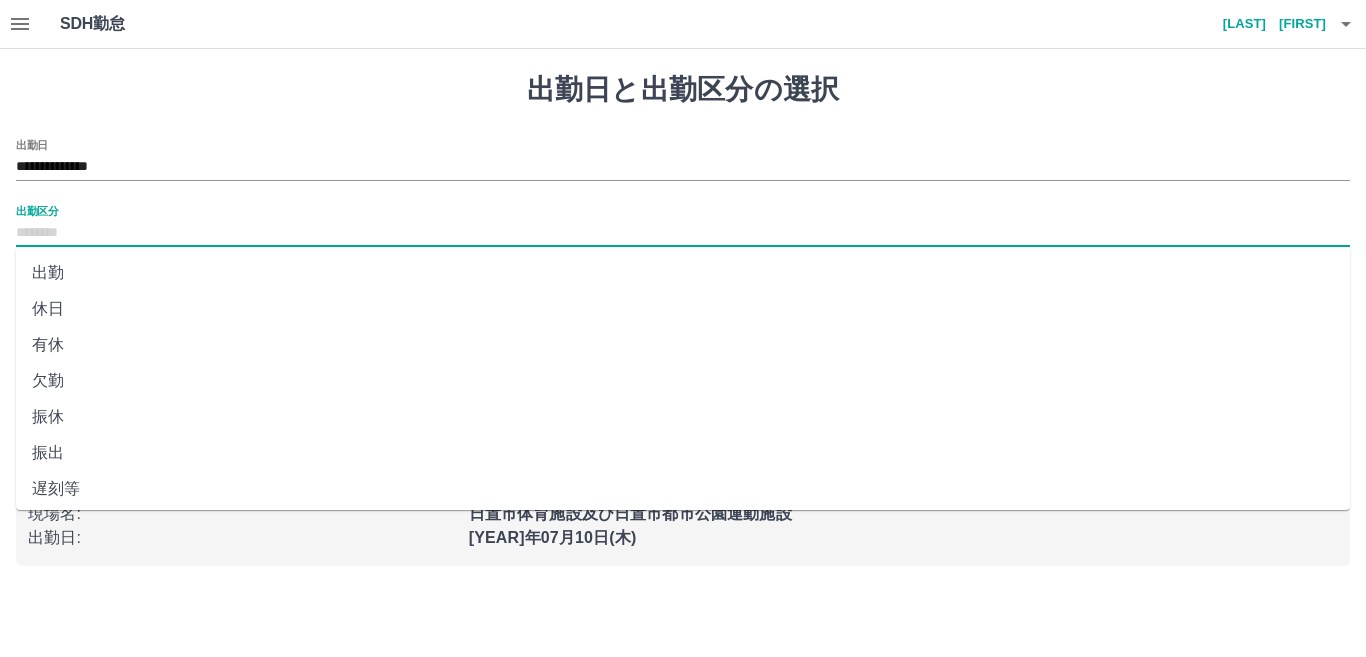click on "出勤区分" at bounding box center [683, 233] 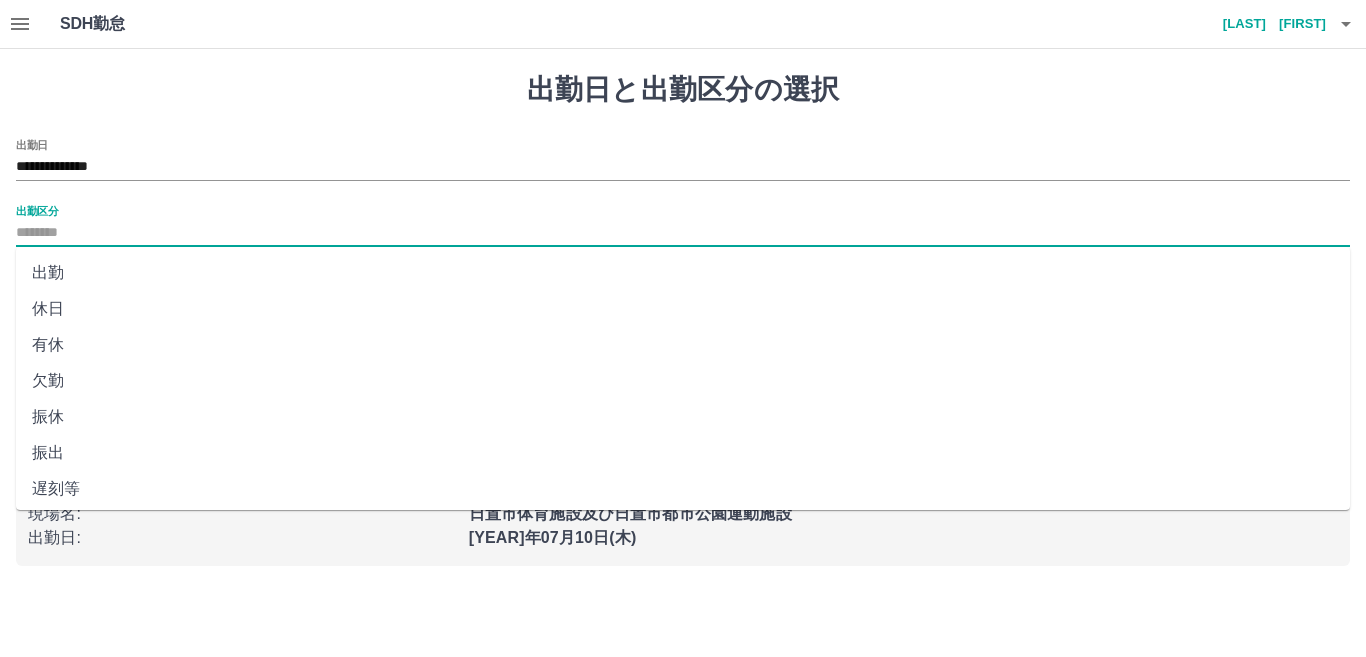 click on "休日" at bounding box center (683, 309) 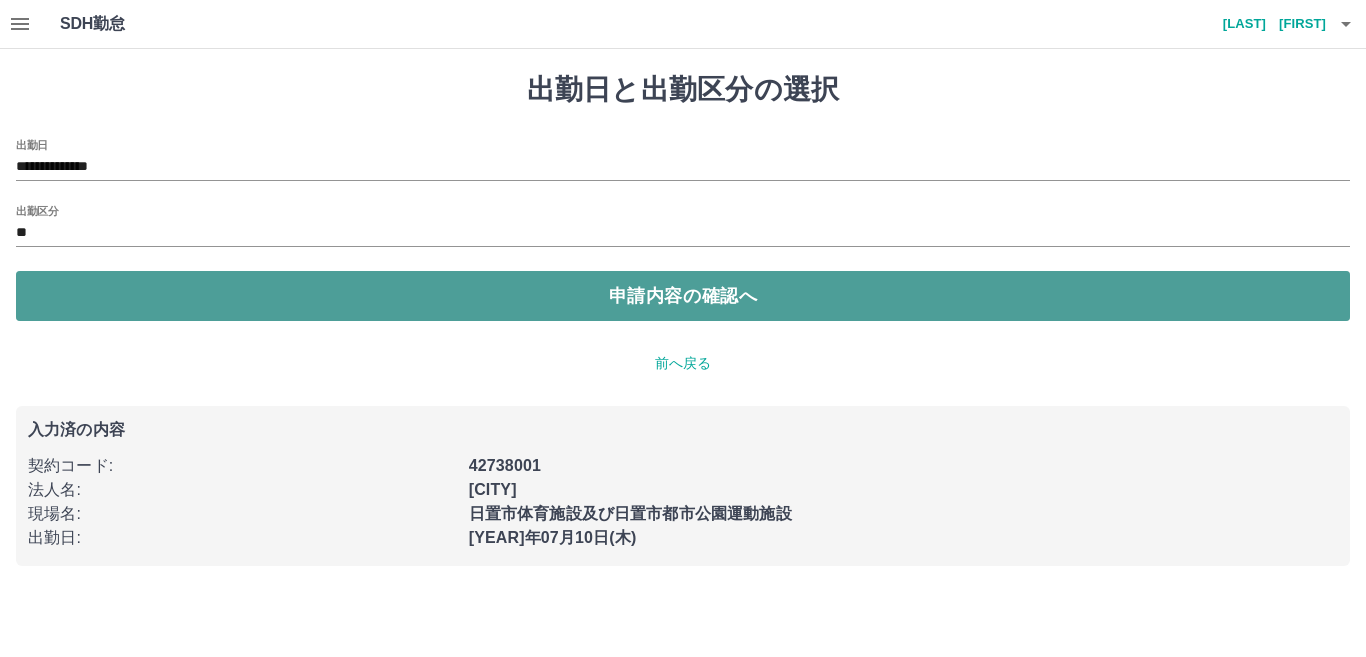 click on "申請内容の確認へ" at bounding box center (683, 296) 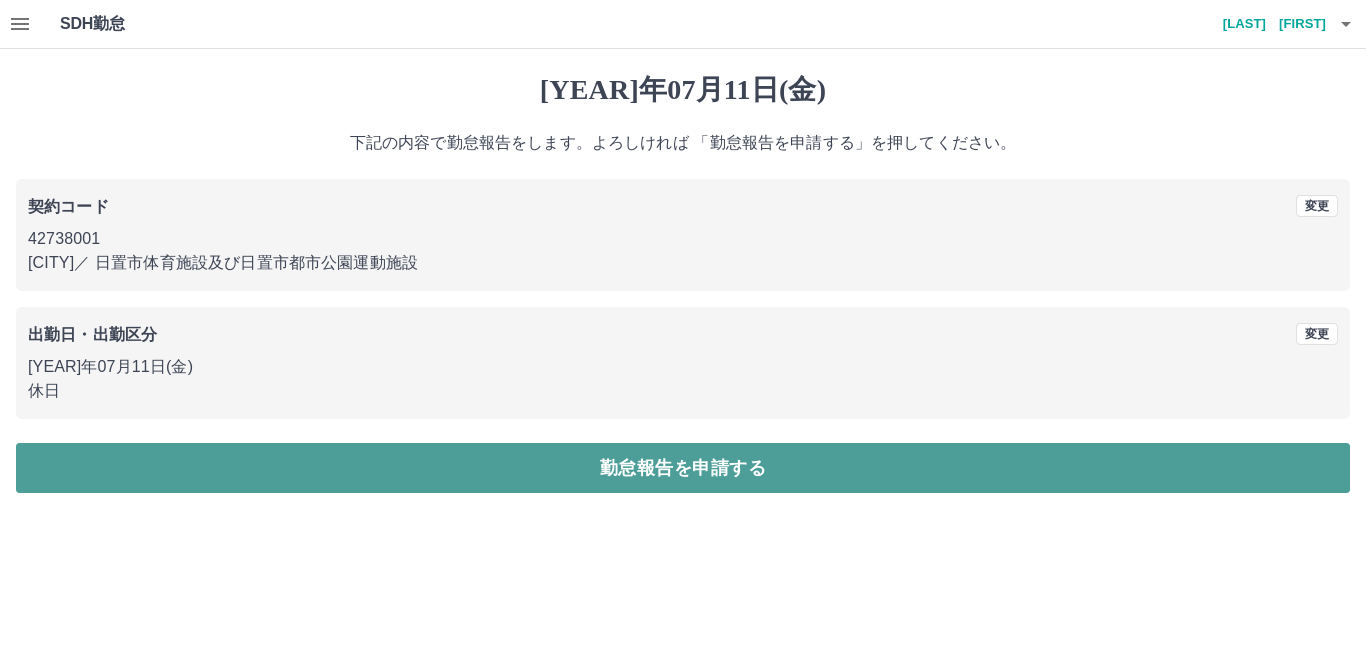 click on "勤怠報告を申請する" at bounding box center [683, 468] 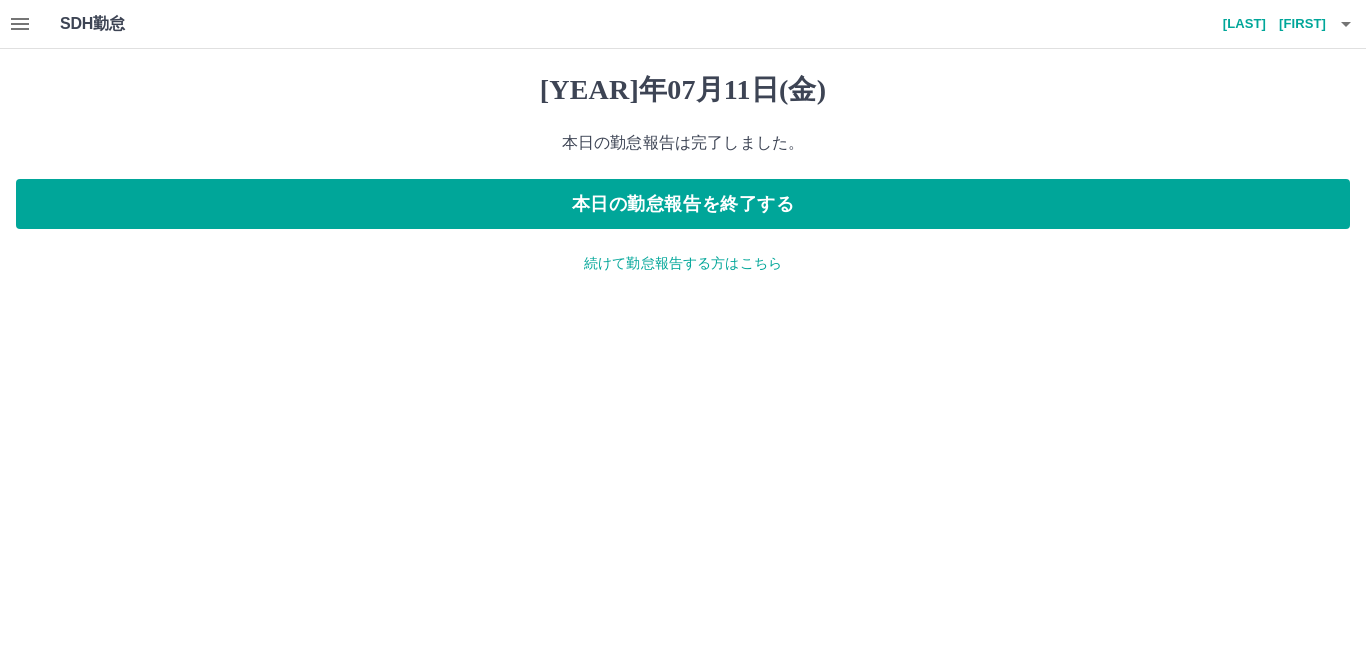 click on "続けて勤怠報告する方はこちら" at bounding box center (683, 263) 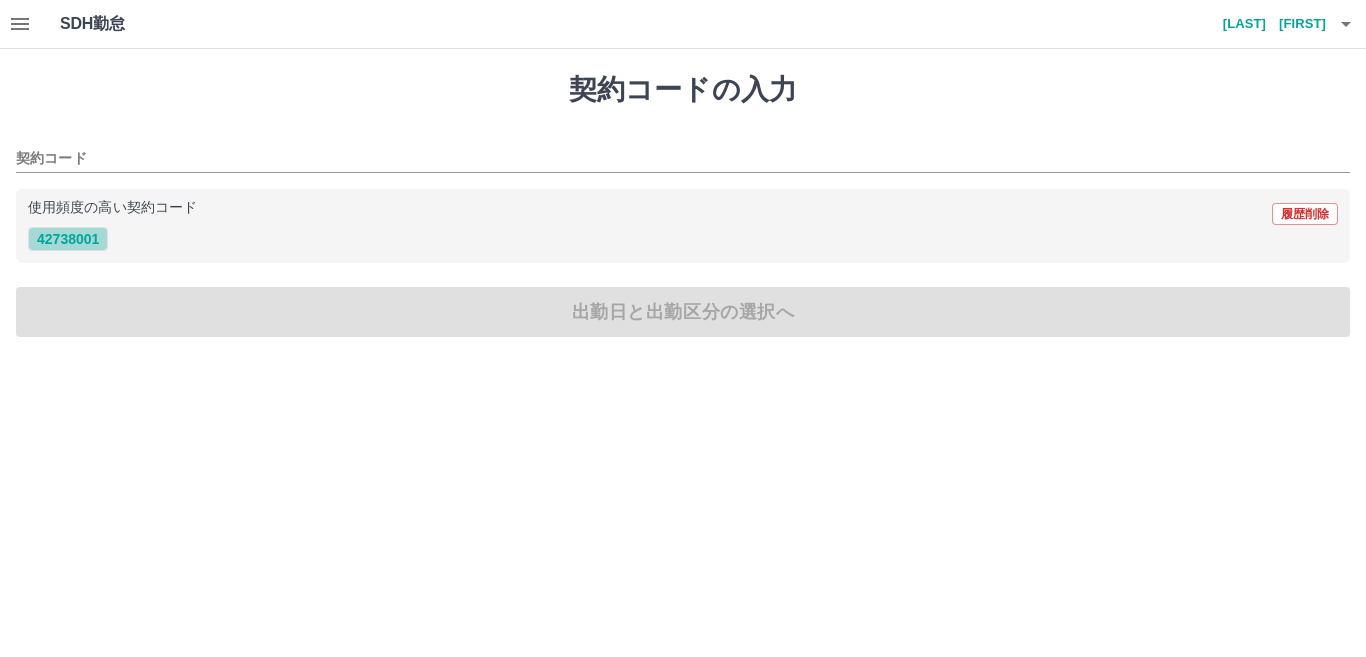 click on "42738001" at bounding box center [68, 239] 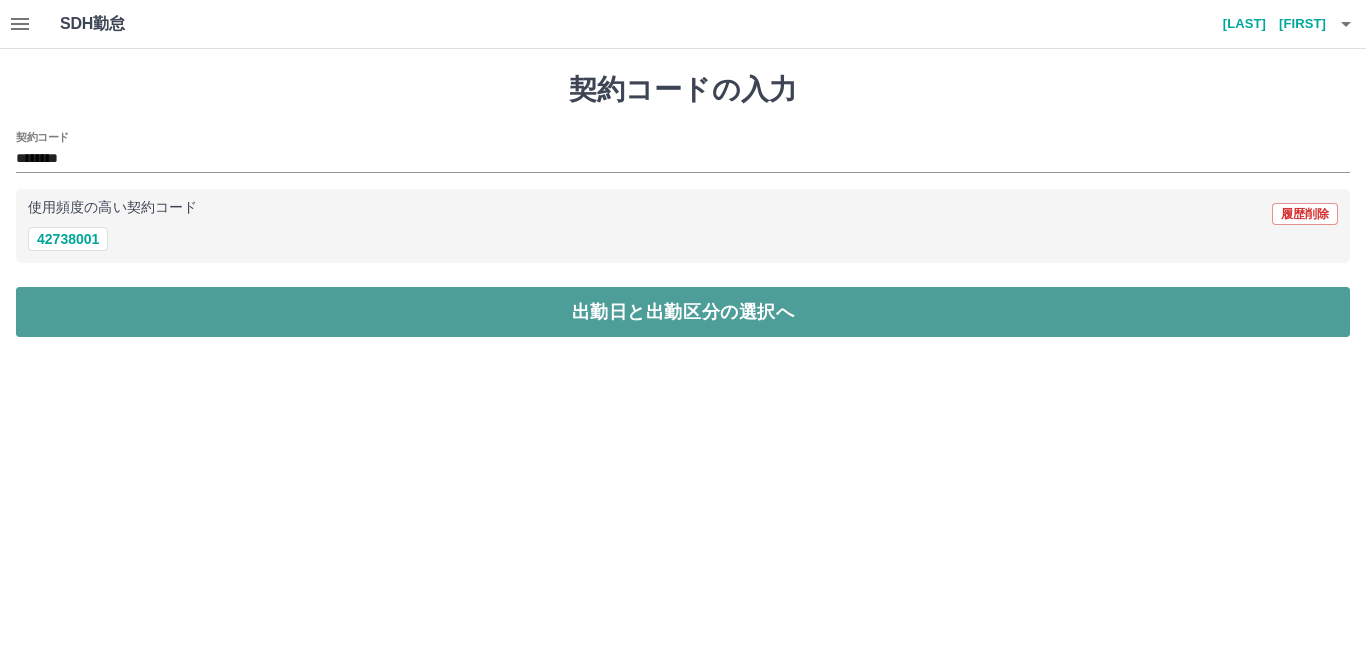 click on "出勤日と出勤区分の選択へ" at bounding box center (683, 312) 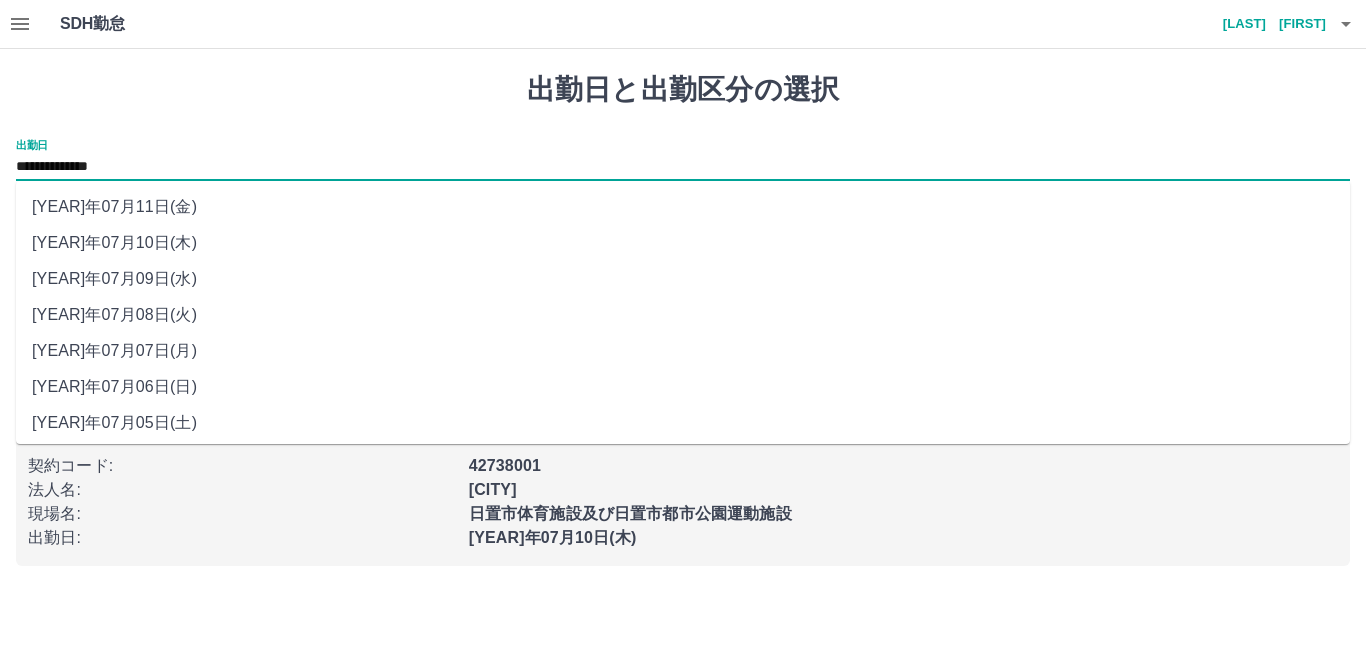 click on "**********" at bounding box center (683, 167) 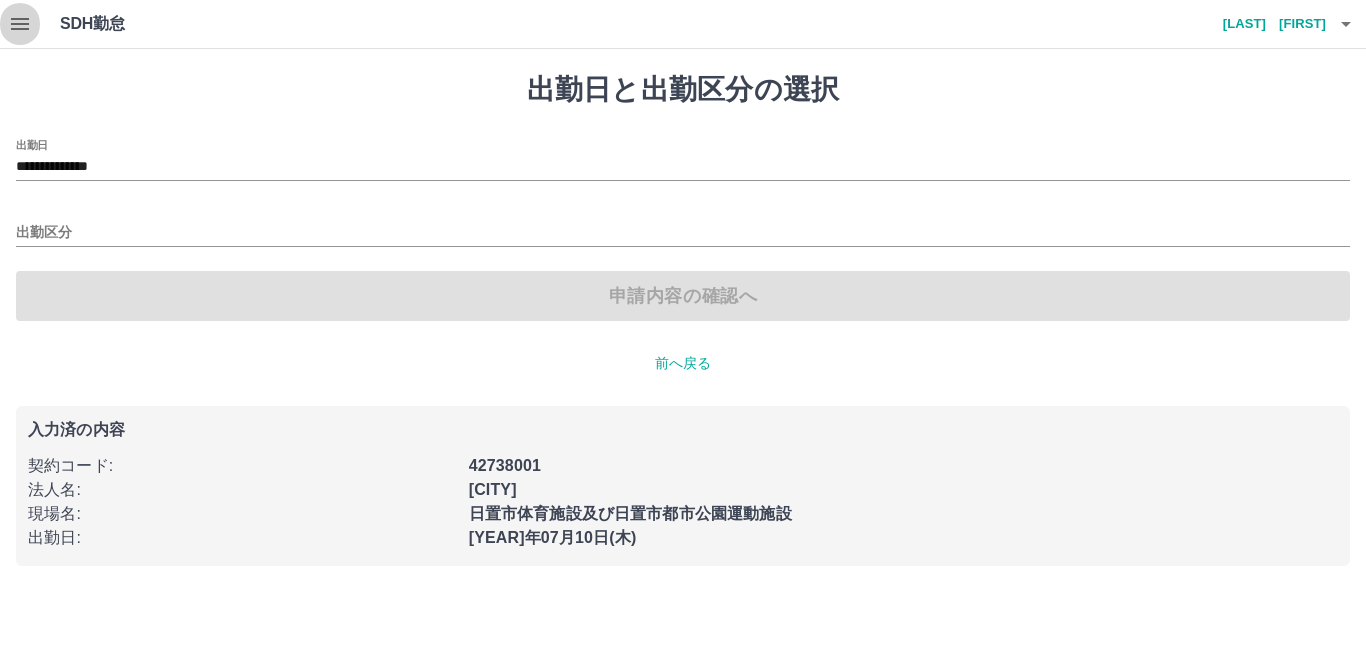 click at bounding box center [20, 24] 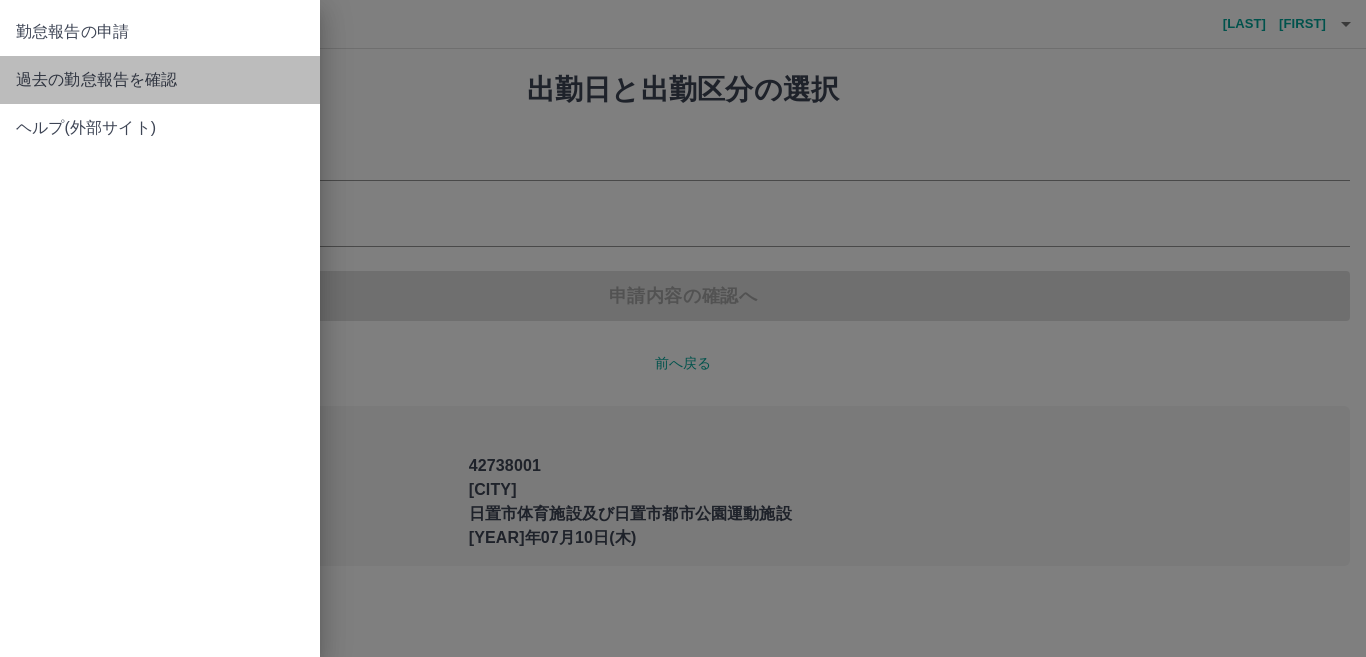 click on "過去の勤怠報告を確認" at bounding box center [160, 32] 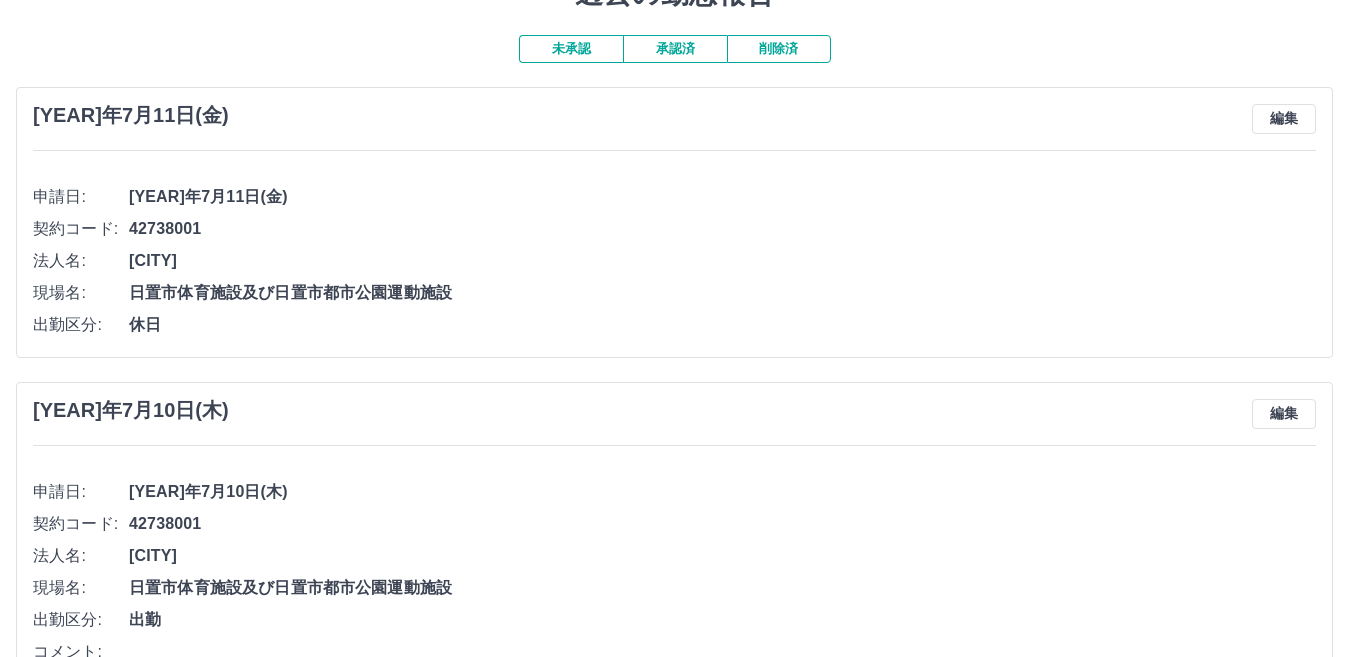 scroll, scrollTop: 0, scrollLeft: 0, axis: both 